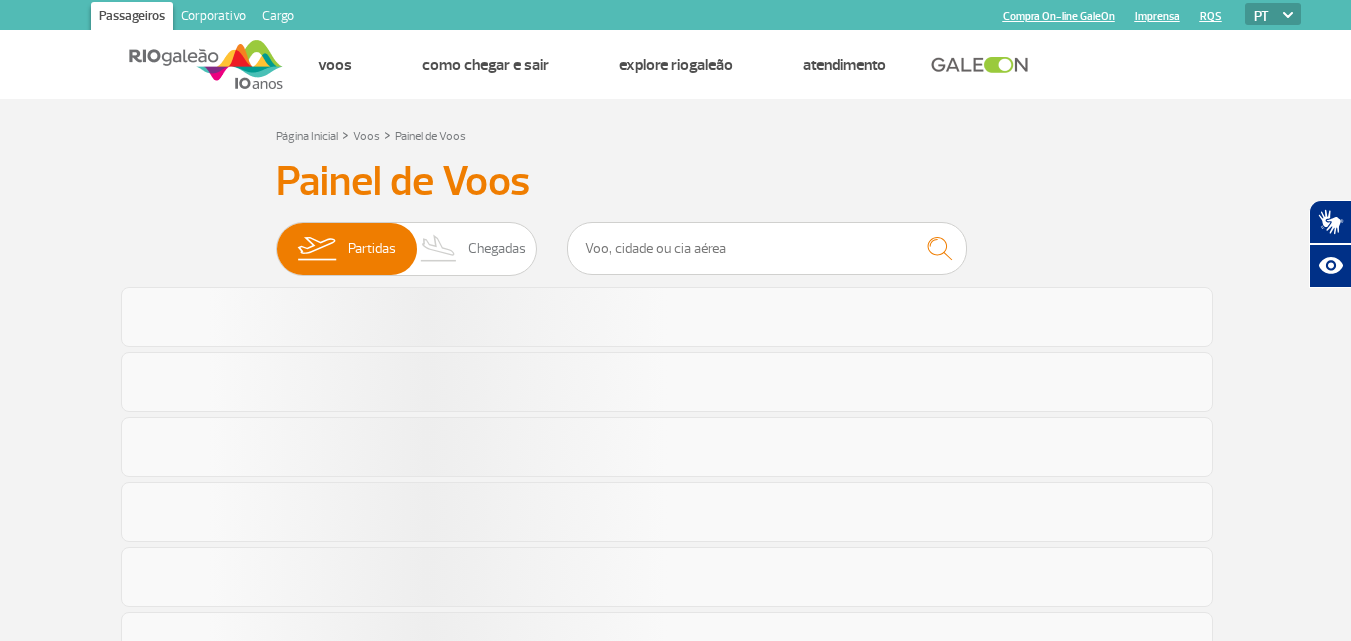 scroll, scrollTop: 0, scrollLeft: 0, axis: both 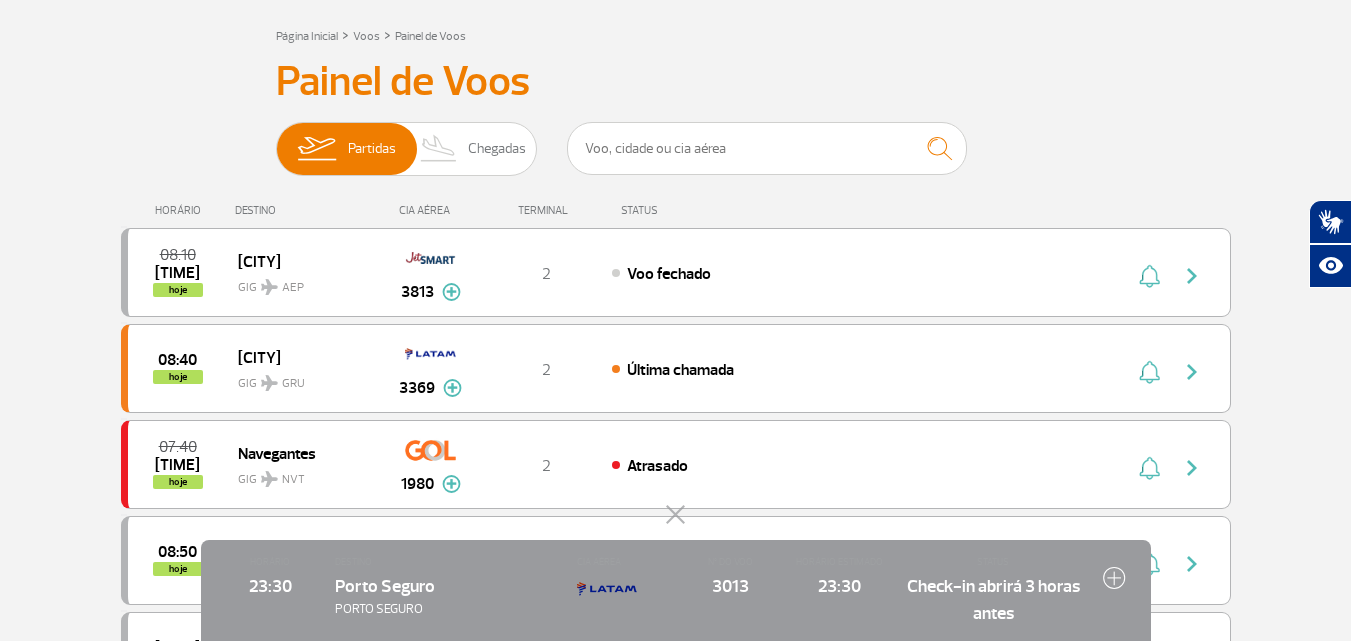 click 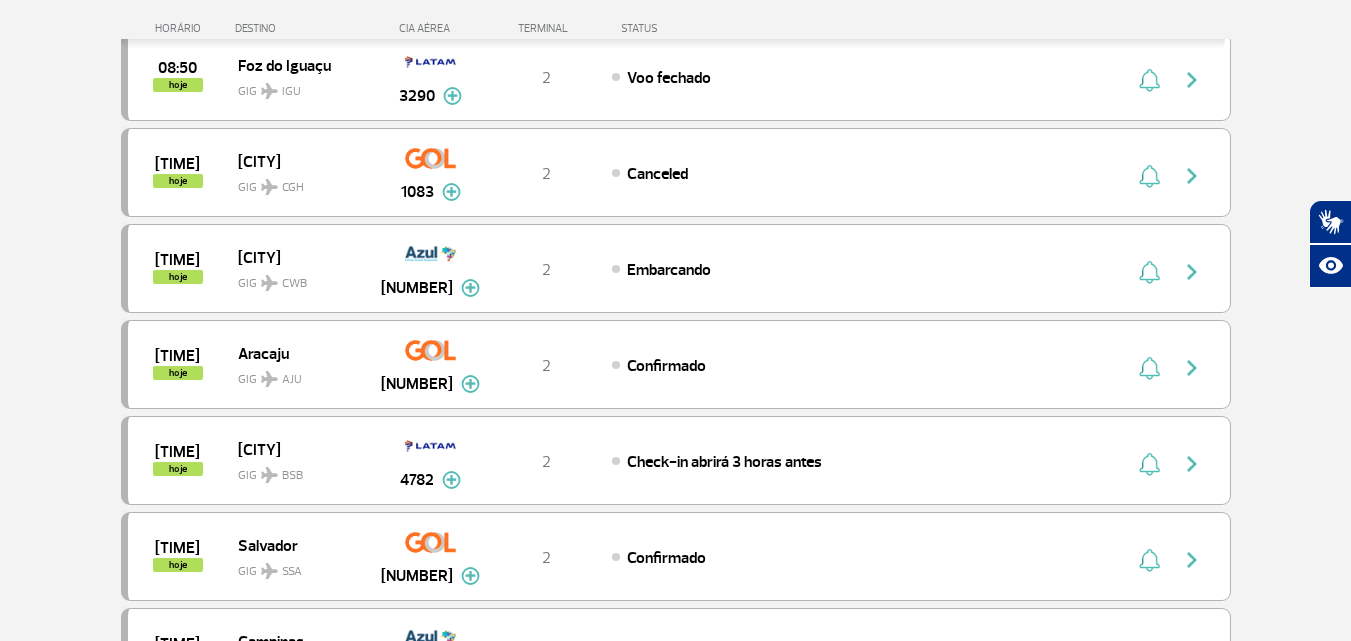 scroll, scrollTop: 600, scrollLeft: 0, axis: vertical 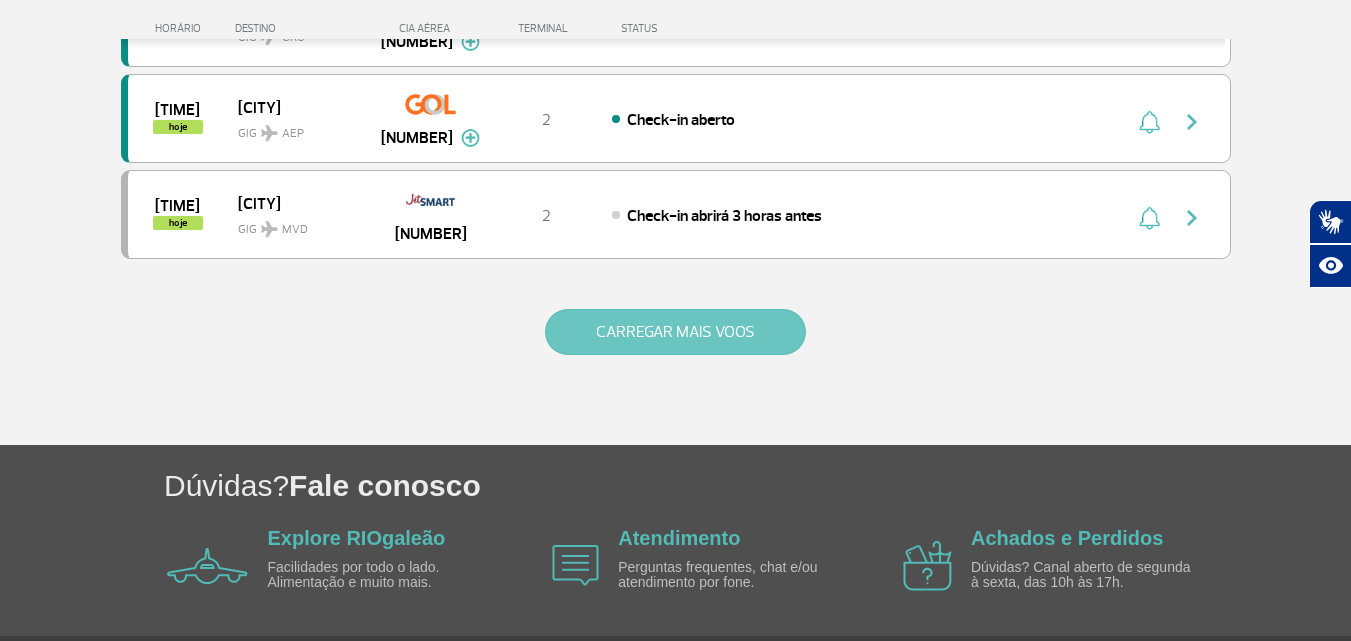 click on "CARREGAR MAIS VOOS" at bounding box center (675, 332) 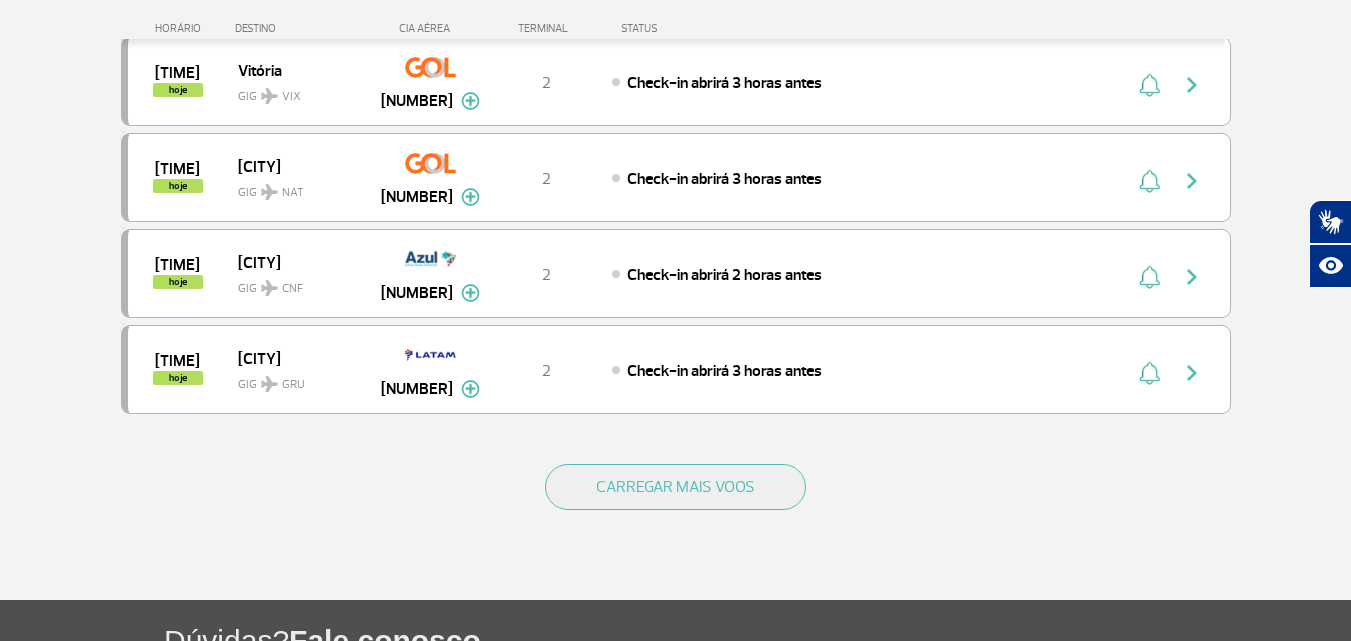 scroll, scrollTop: 3800, scrollLeft: 0, axis: vertical 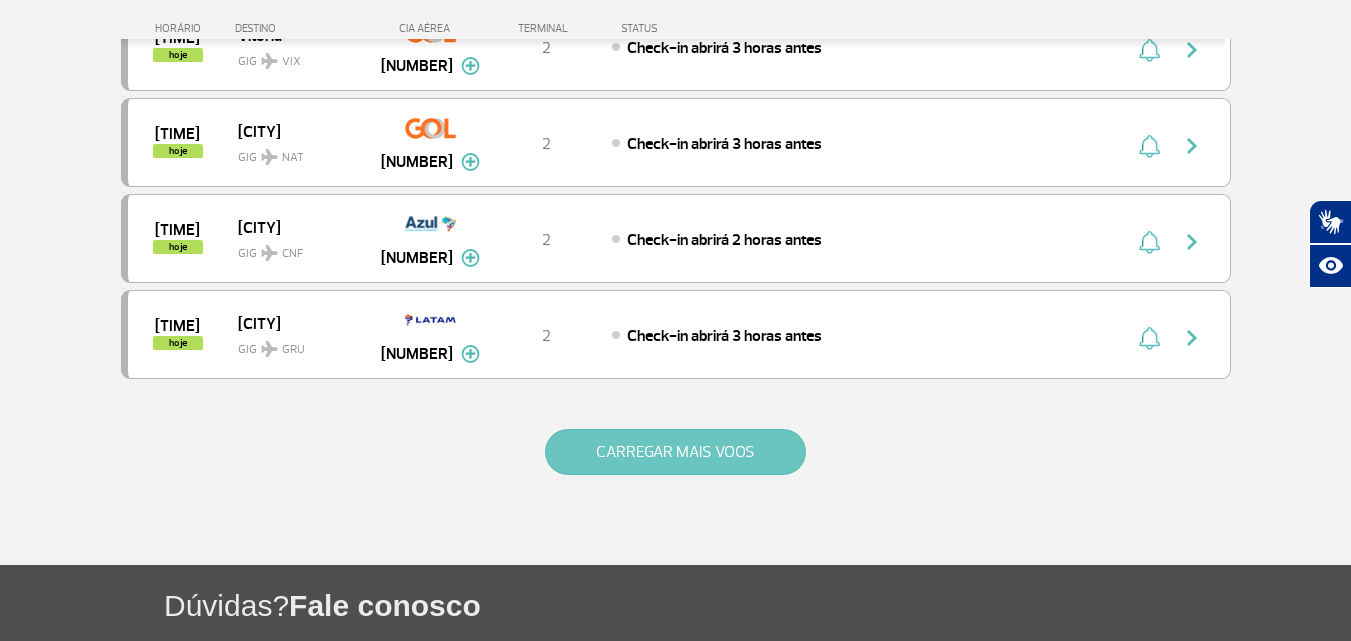 click on "CARREGAR MAIS VOOS" at bounding box center [675, 452] 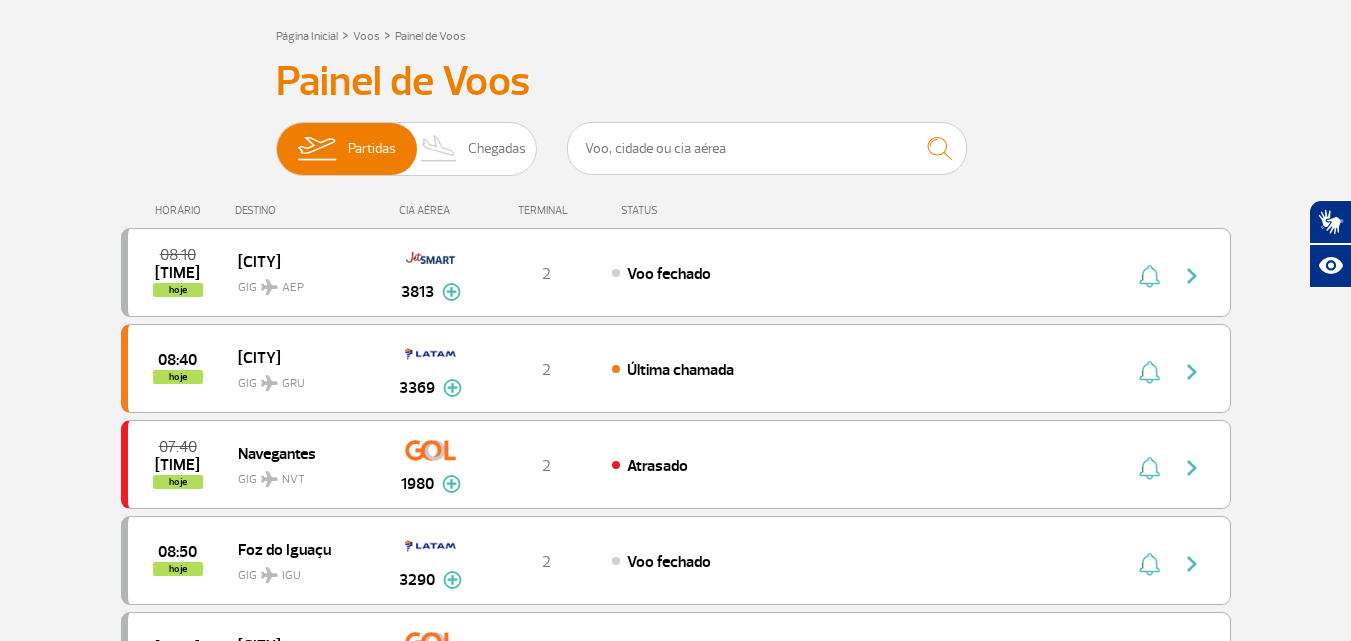 scroll, scrollTop: 0, scrollLeft: 0, axis: both 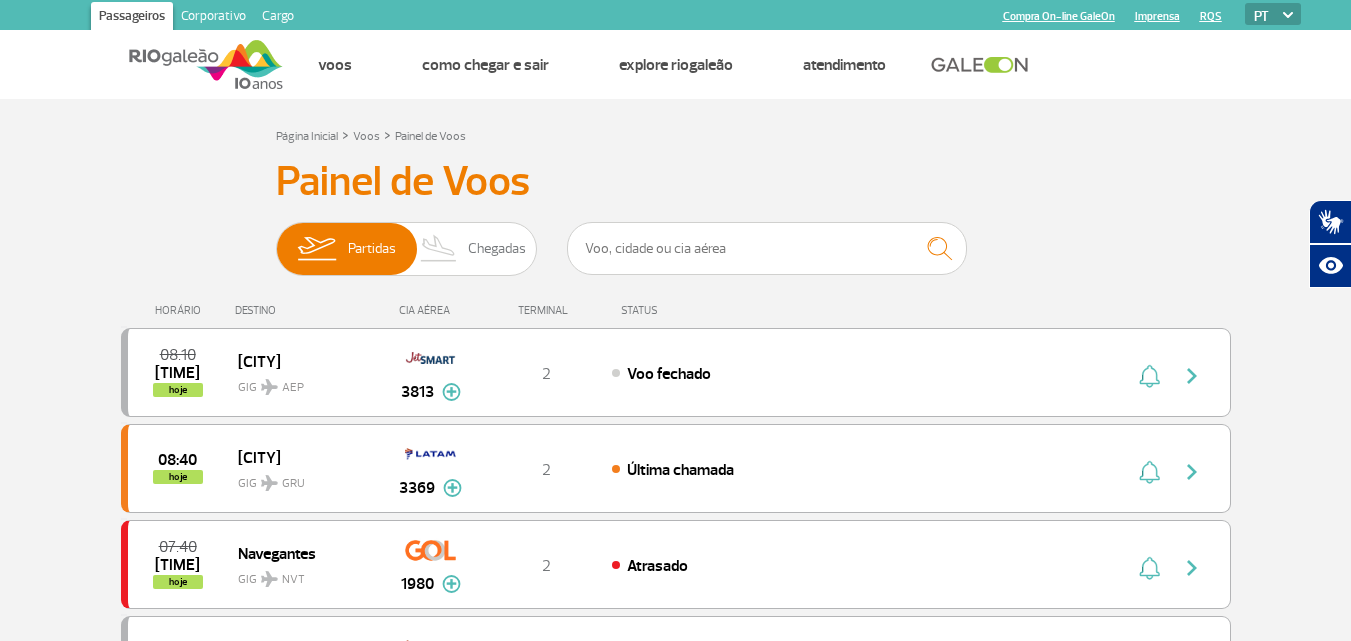 type 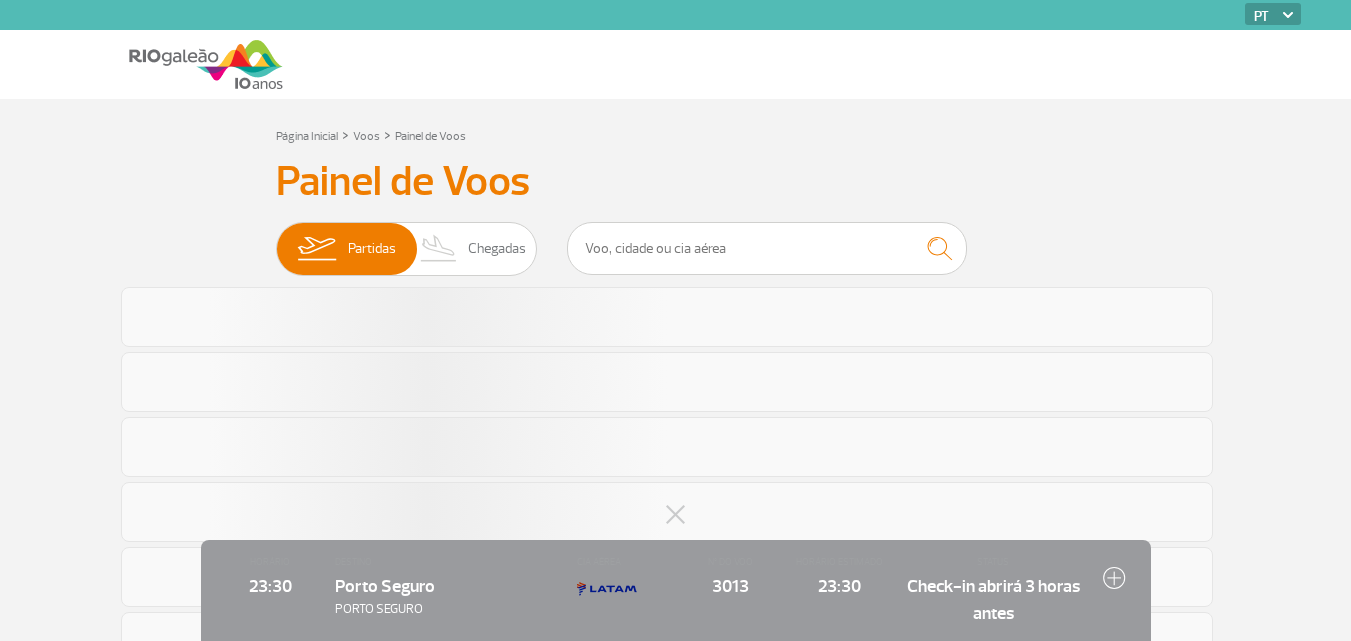 scroll, scrollTop: 0, scrollLeft: 0, axis: both 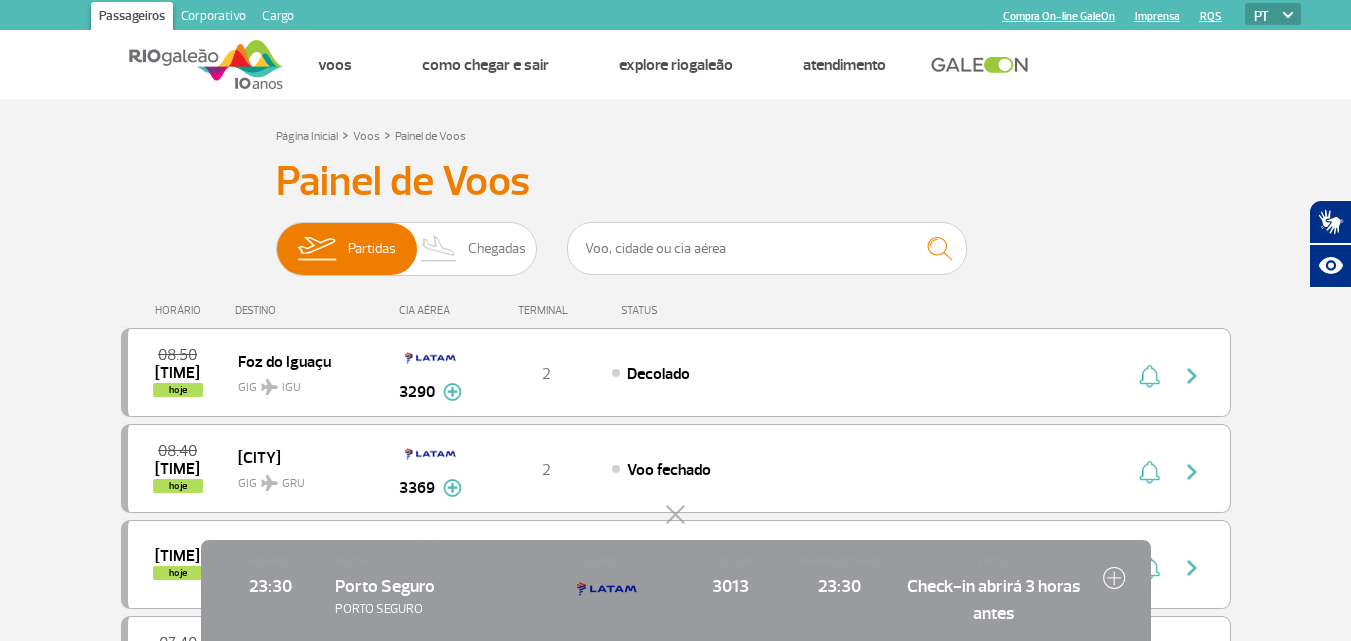 click 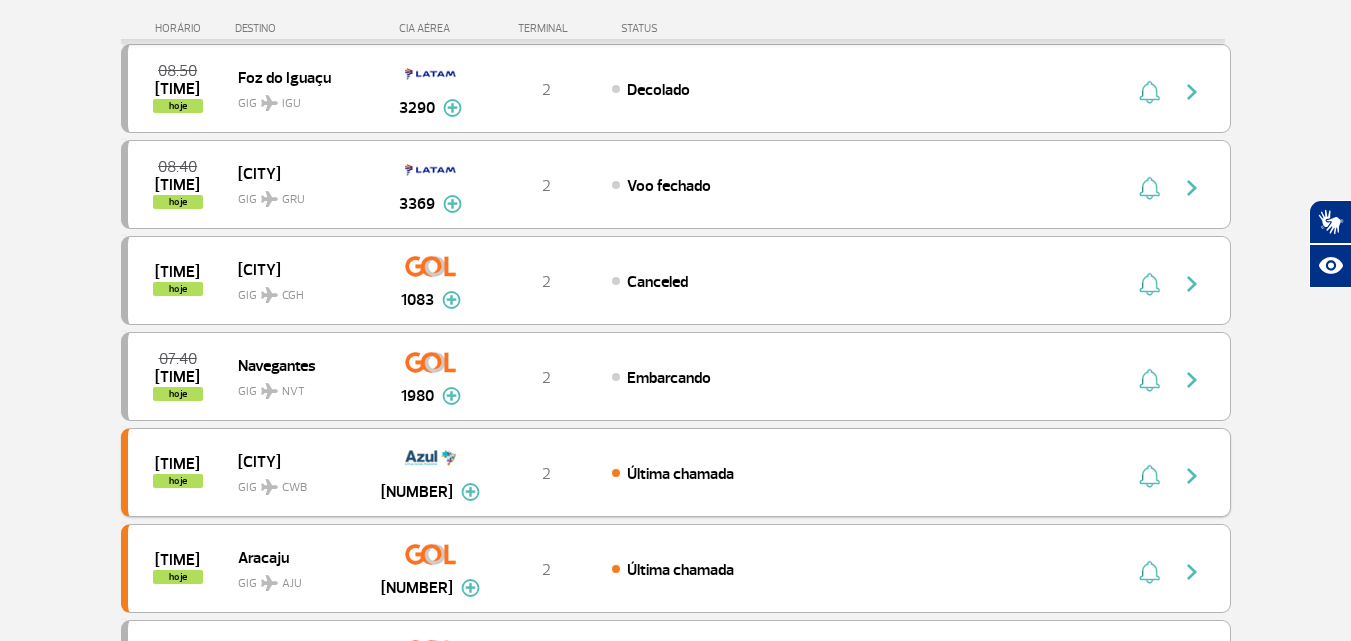 scroll, scrollTop: 400, scrollLeft: 0, axis: vertical 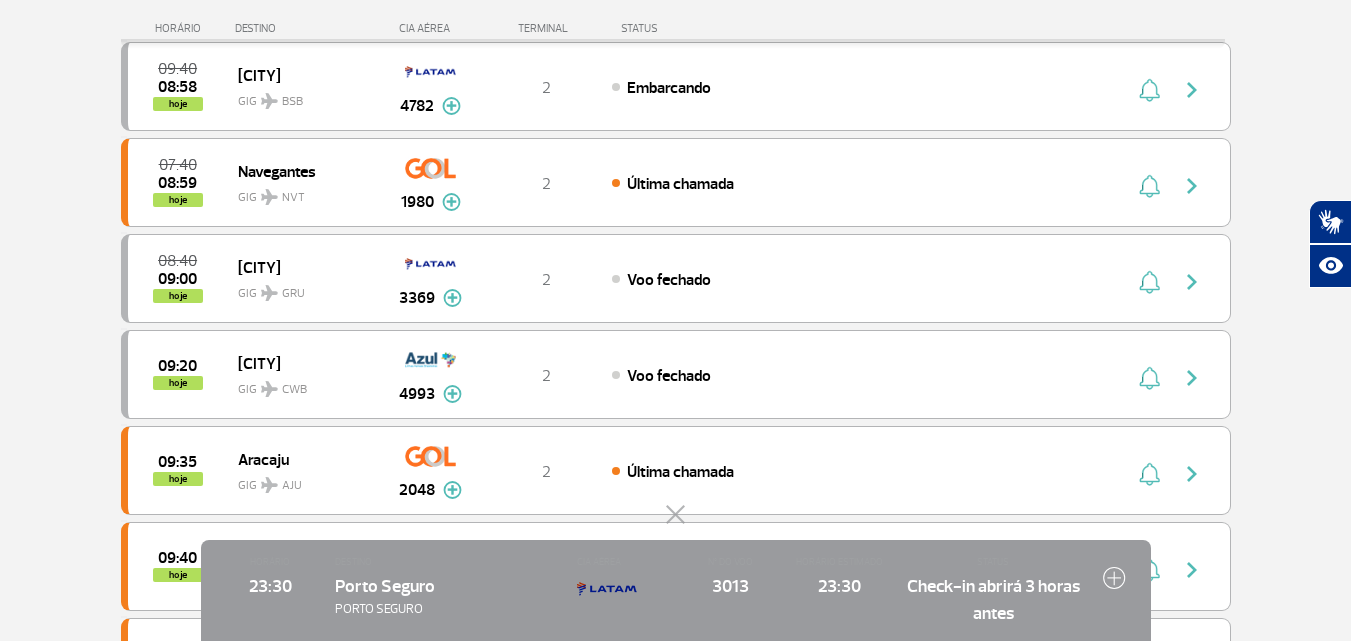 click 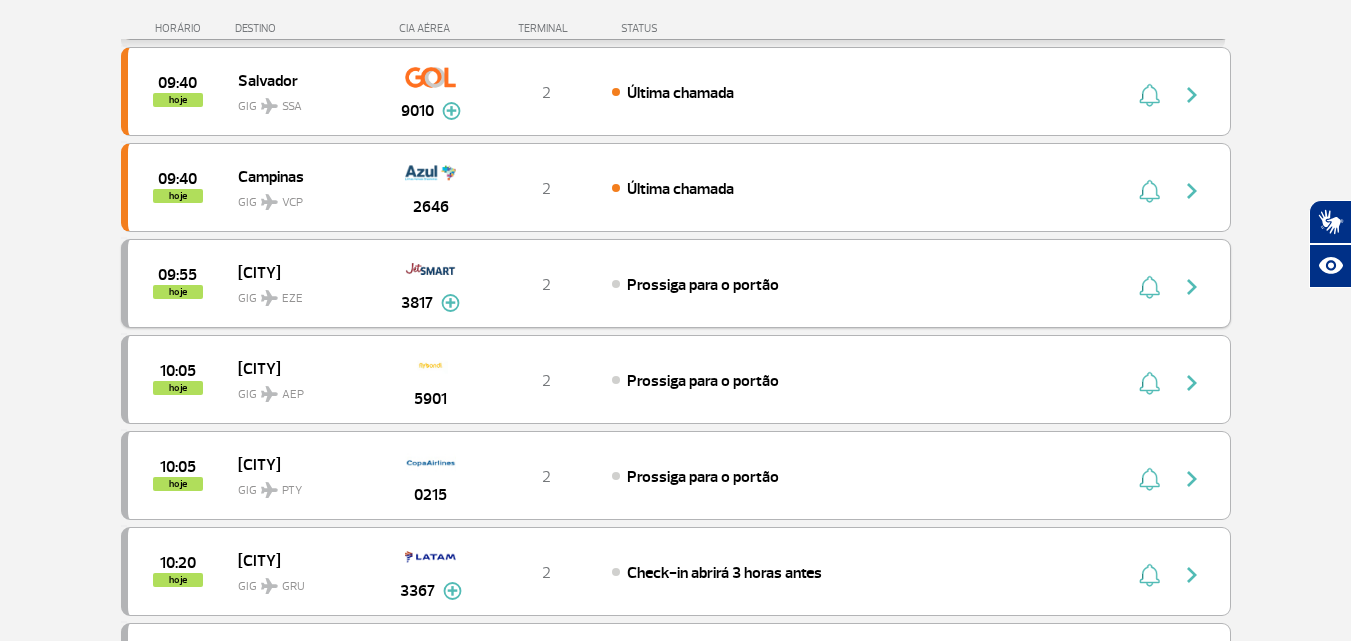 scroll, scrollTop: 900, scrollLeft: 0, axis: vertical 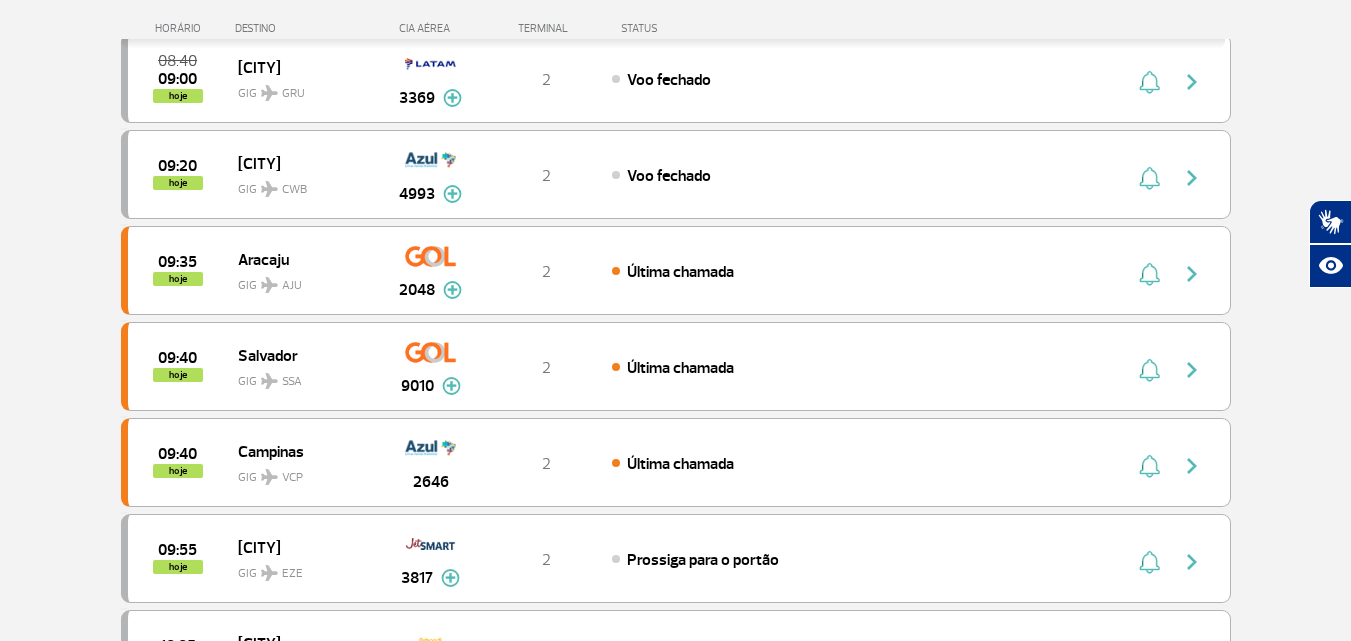 click on "Página Inicial > Voos > Painel de Voos Painel de Voos  Partidas   Chegadas  08:55 hoje São Paulo GIG CGH 1083 Parcerias:  COPA Airlines   3688   Avianca   4723   Avianca   4774   TAP Portugal   5934   KLM Royal Dutch Airlines   9264  T2  Canceled  COPA Airlines 3688 Avianca 4723 Avianca 4774 TAP Portugal 5934 KLM Royal Dutch Airlines 9264 09:40 08:58 hoje Brasília GIG BSB 4782 Parcerias:  Lufthansa   4658  T2  Embarcando  Lufthansa 4658 07:40 08:59 hoje Navegantes GIG NVT 1980 Parcerias:  Air France   2016   COPA Airlines   3689   Emirates Airlines   3721   TAP Portugal   4228   Avianca   4654   KLM Royal Dutch Airlines   9322  T2  Última chamada  Air France 2016 COPA Airlines 3689 Emirates Airlines 3721 TAP Portugal 4228 Avianca 4654 KLM Royal Dutch Airlines 9322 08:40 09:00 hoje São Paulo GIG GRU 3369 Parcerias:  Lufthansa   4657   Iberia Airlines   6525   Iberia Airlines   6602   Qatar Airways   7298  T2  Voo fechado  Lufthansa 4657 Iberia Airlines 6525 Iberia Airlines 6602 Qatar Airways 7298 09:20 T2" at bounding box center [675, 672] 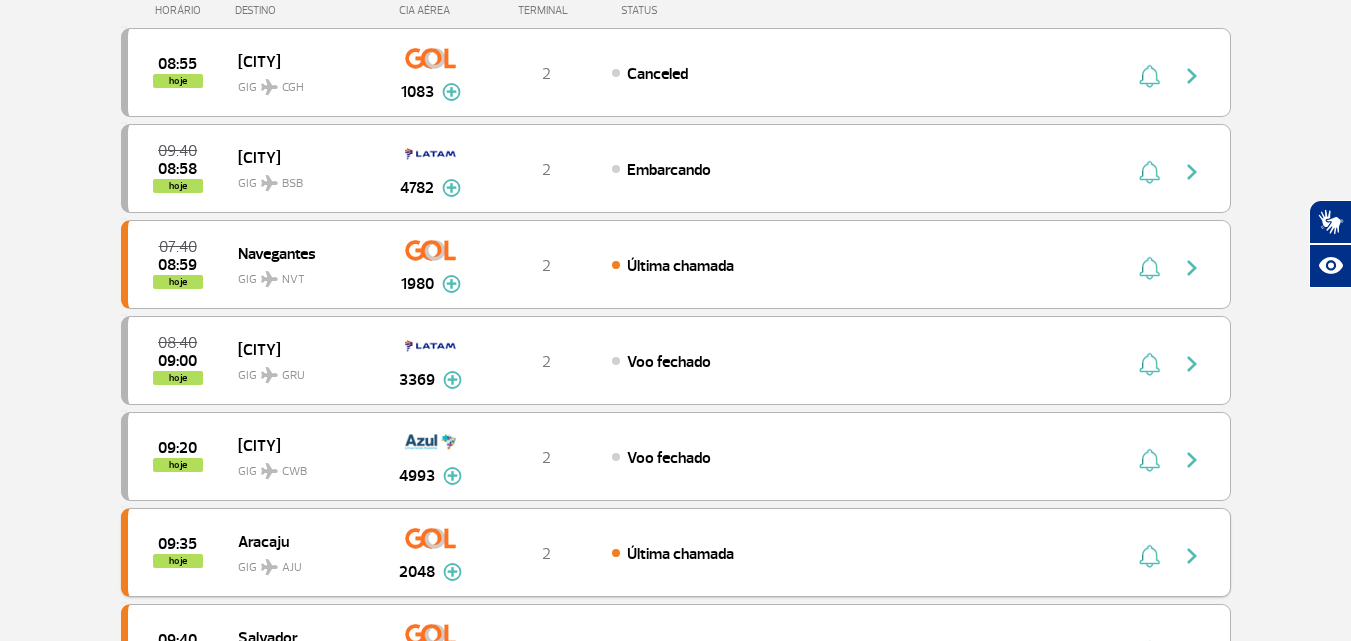 scroll, scrollTop: 0, scrollLeft: 0, axis: both 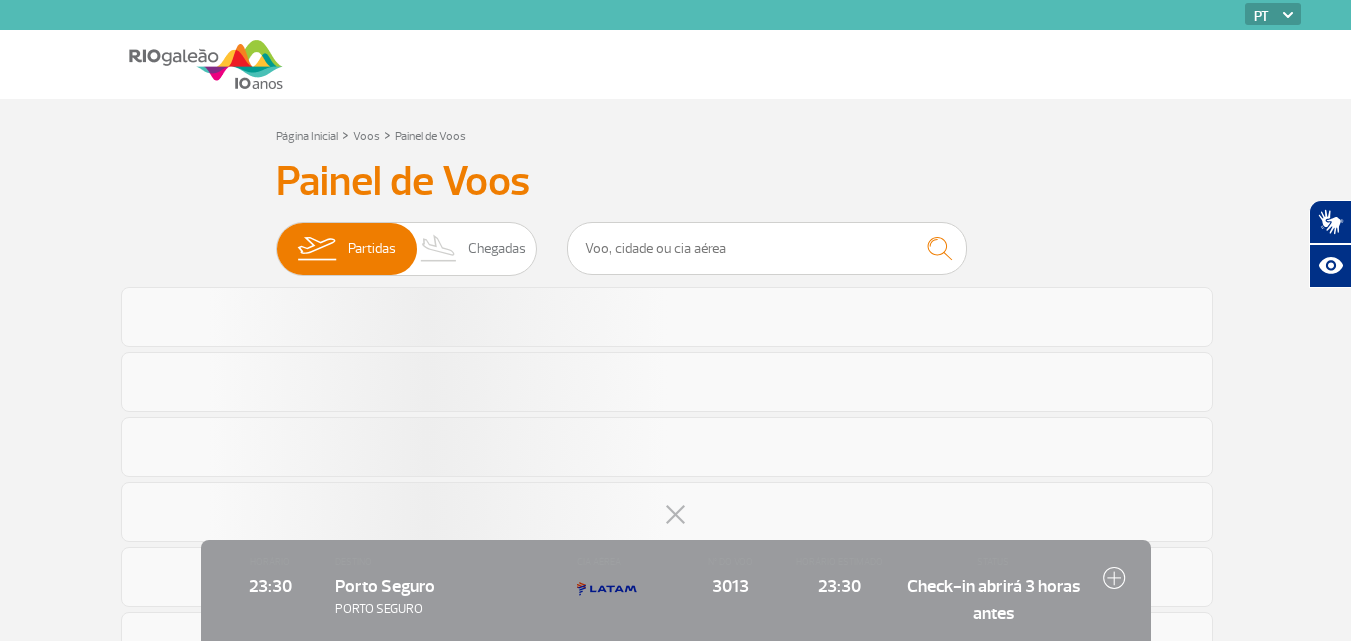 click 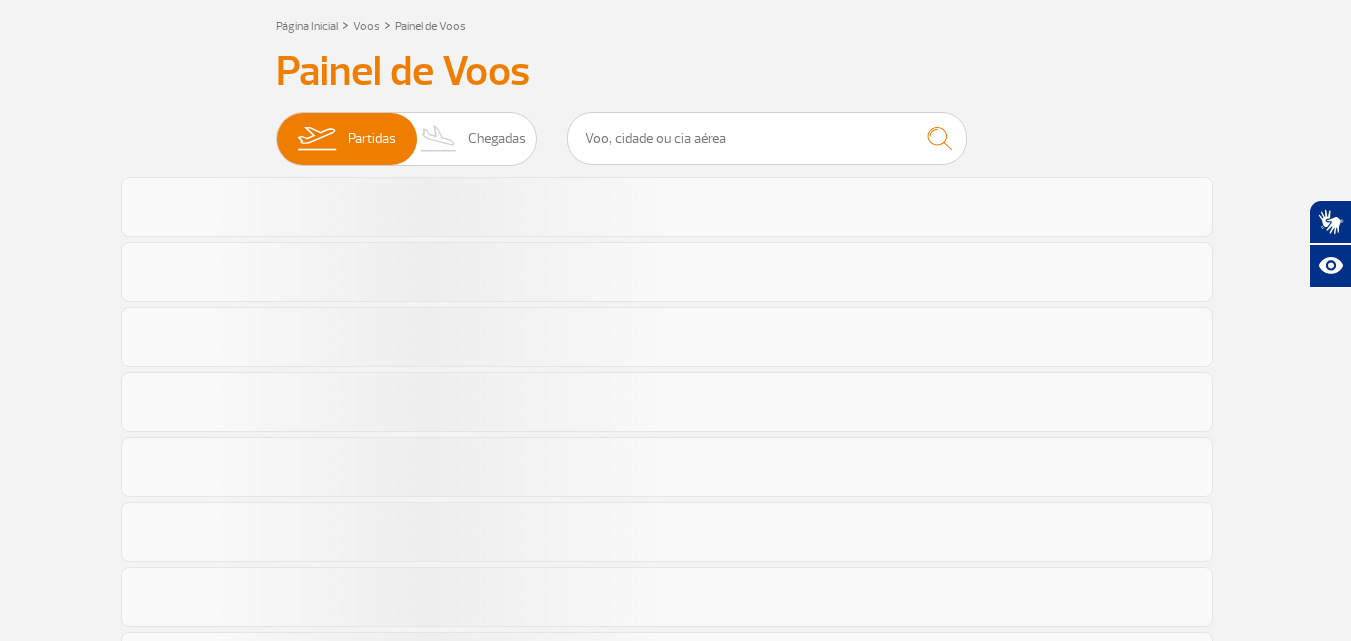 scroll, scrollTop: 300, scrollLeft: 0, axis: vertical 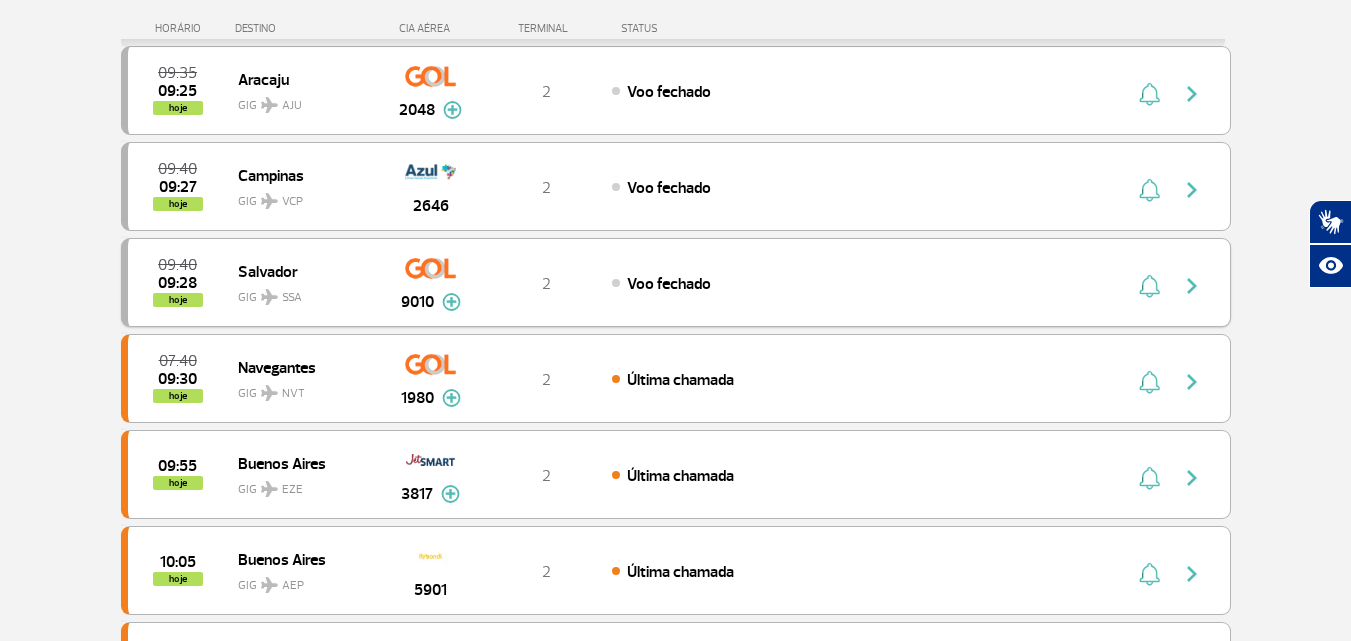 type 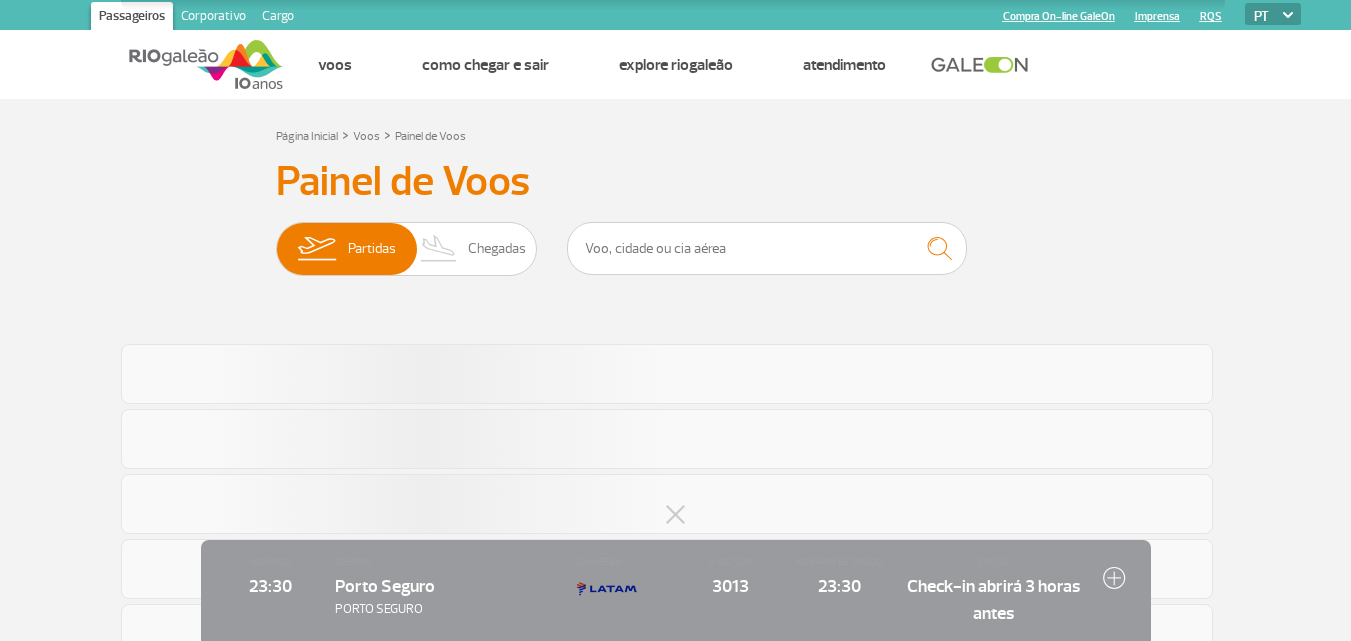 scroll, scrollTop: 300, scrollLeft: 0, axis: vertical 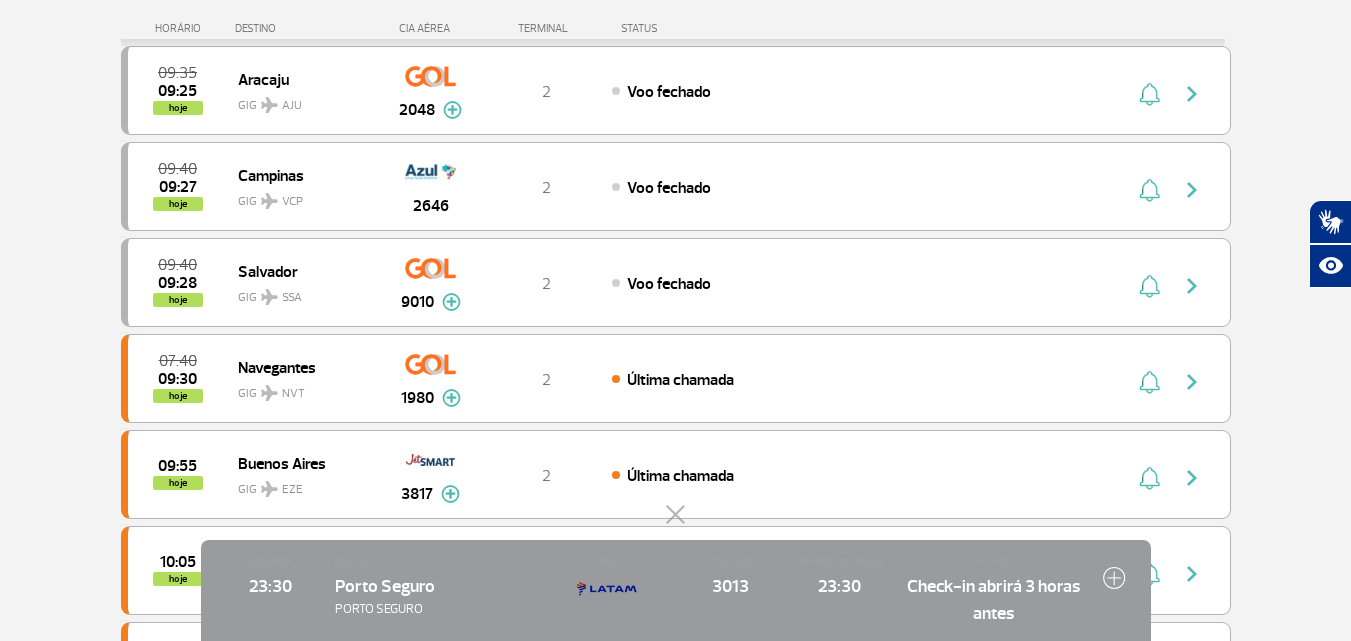 click 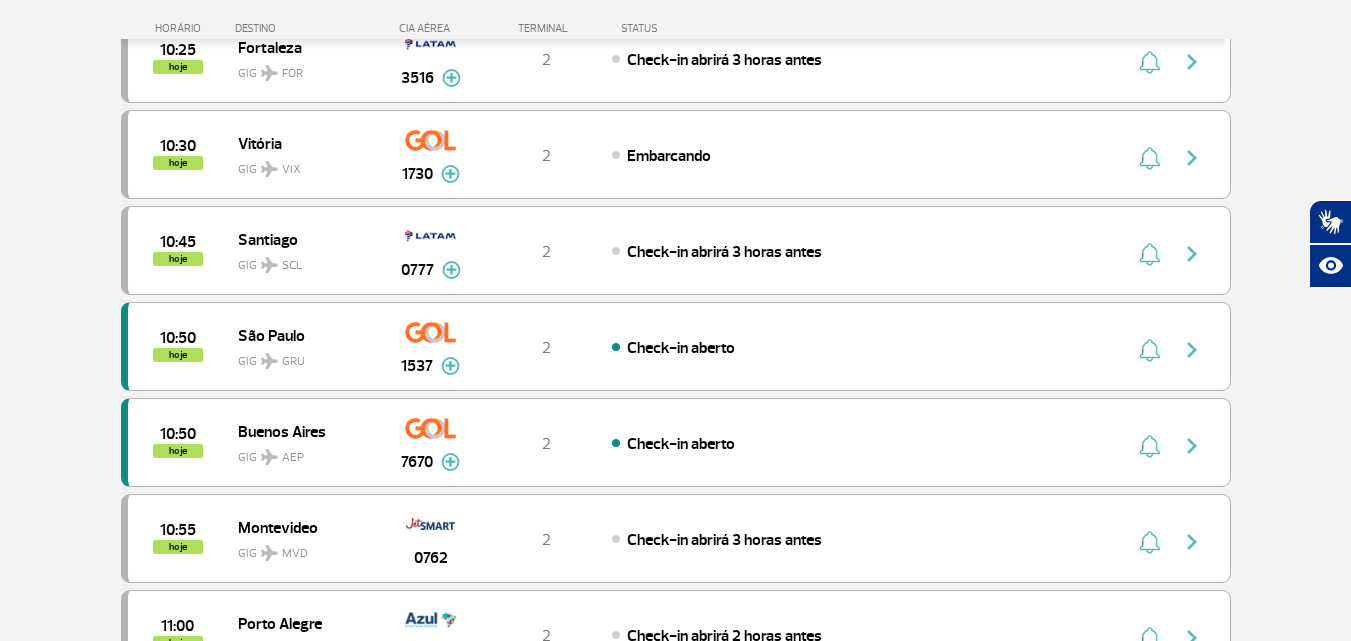 scroll, scrollTop: 1000, scrollLeft: 0, axis: vertical 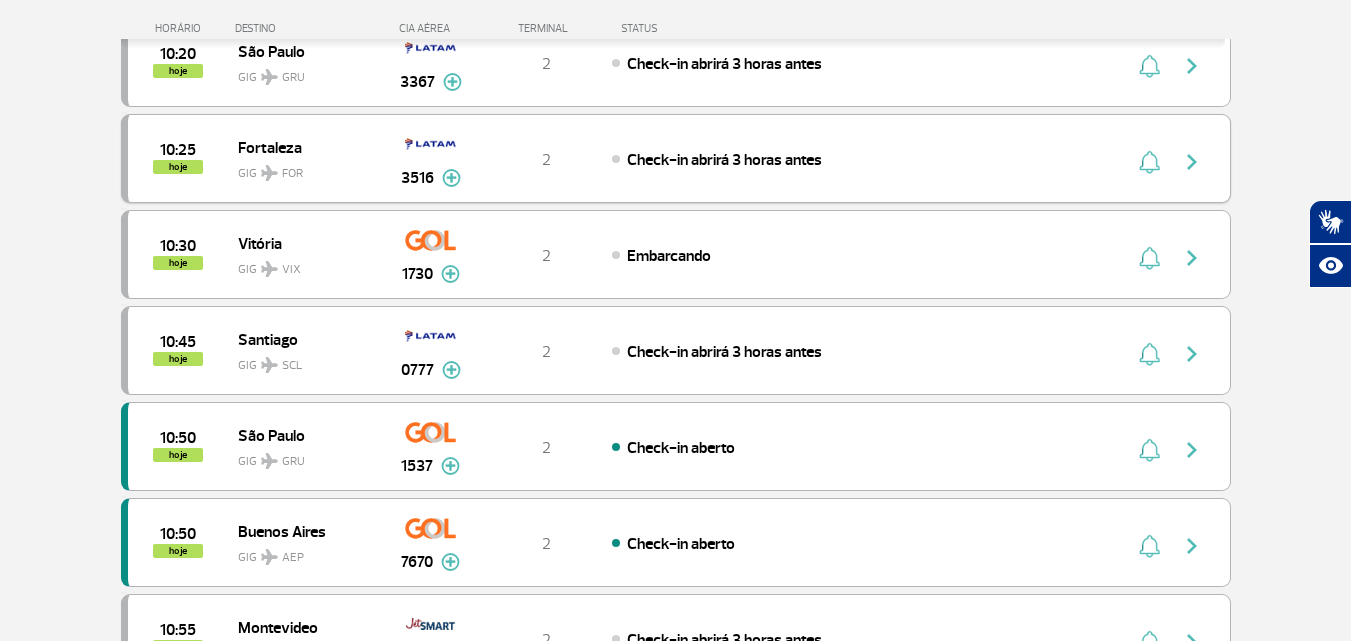 click at bounding box center [1192, 162] 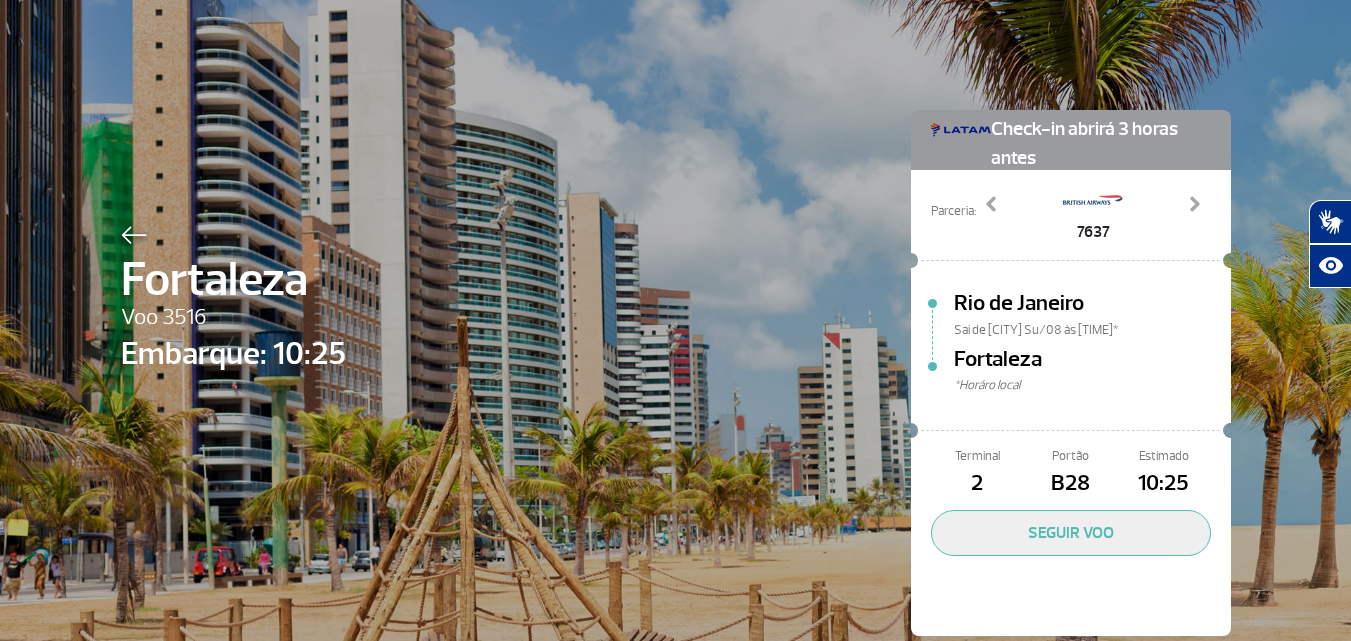 scroll, scrollTop: 0, scrollLeft: 0, axis: both 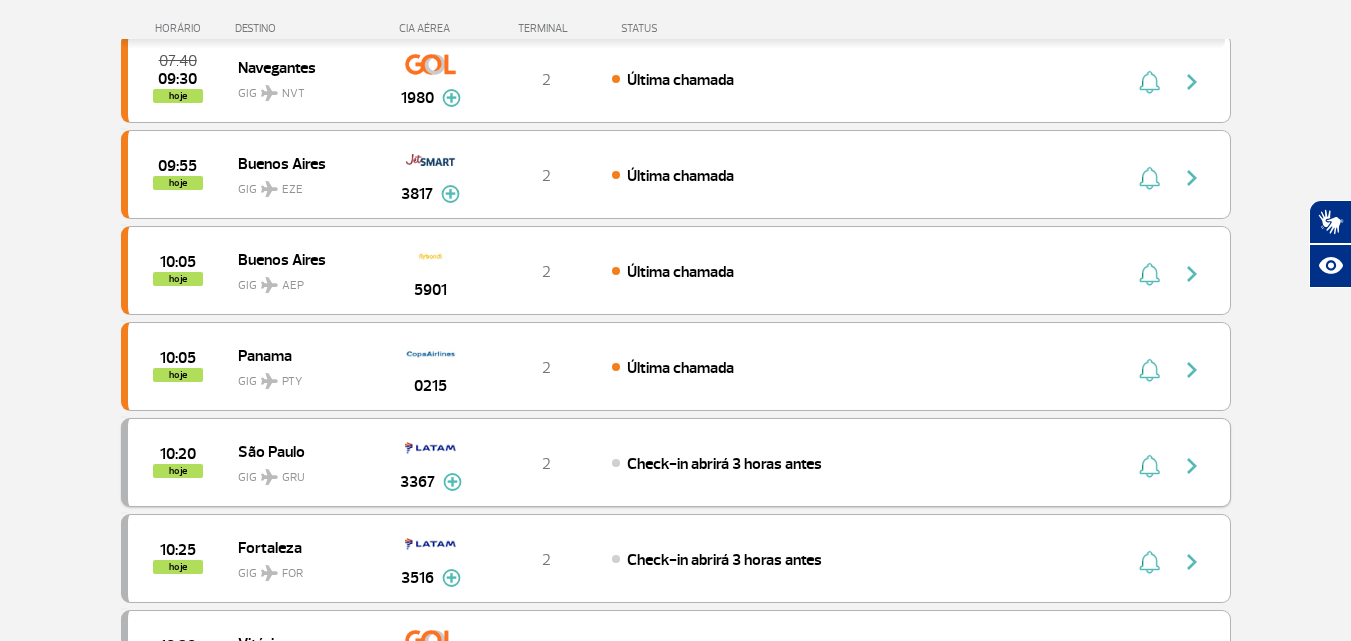 click at bounding box center (1192, 466) 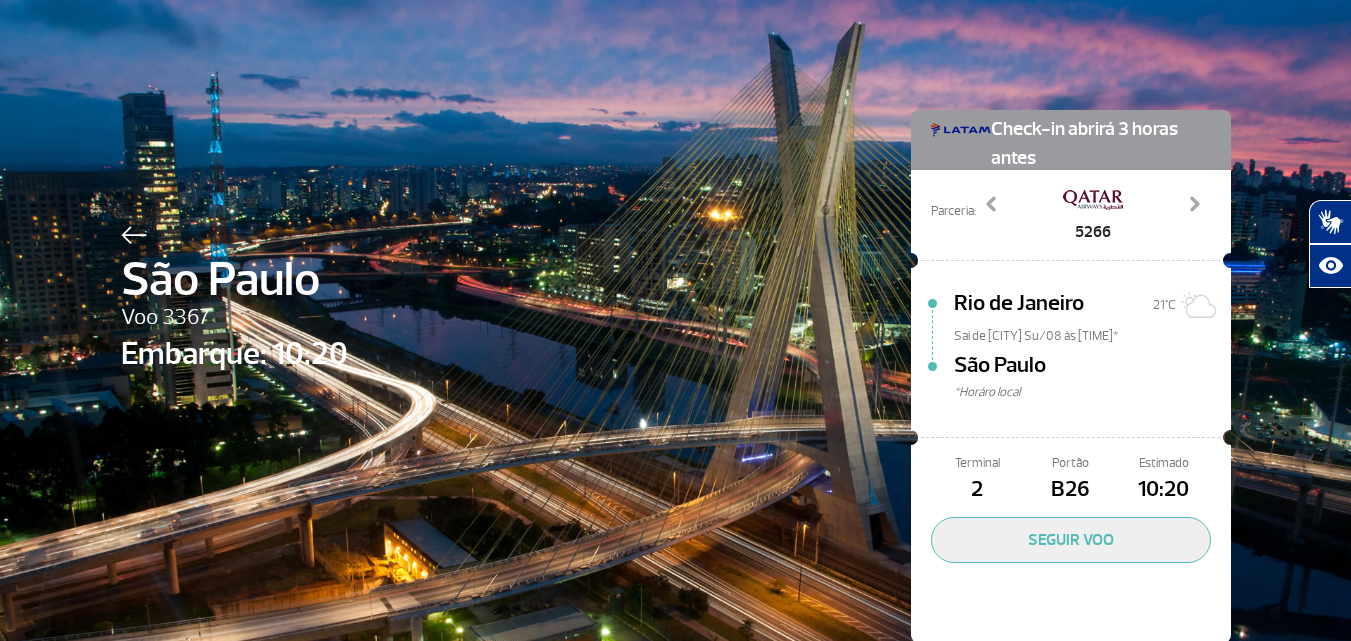 scroll, scrollTop: 0, scrollLeft: 0, axis: both 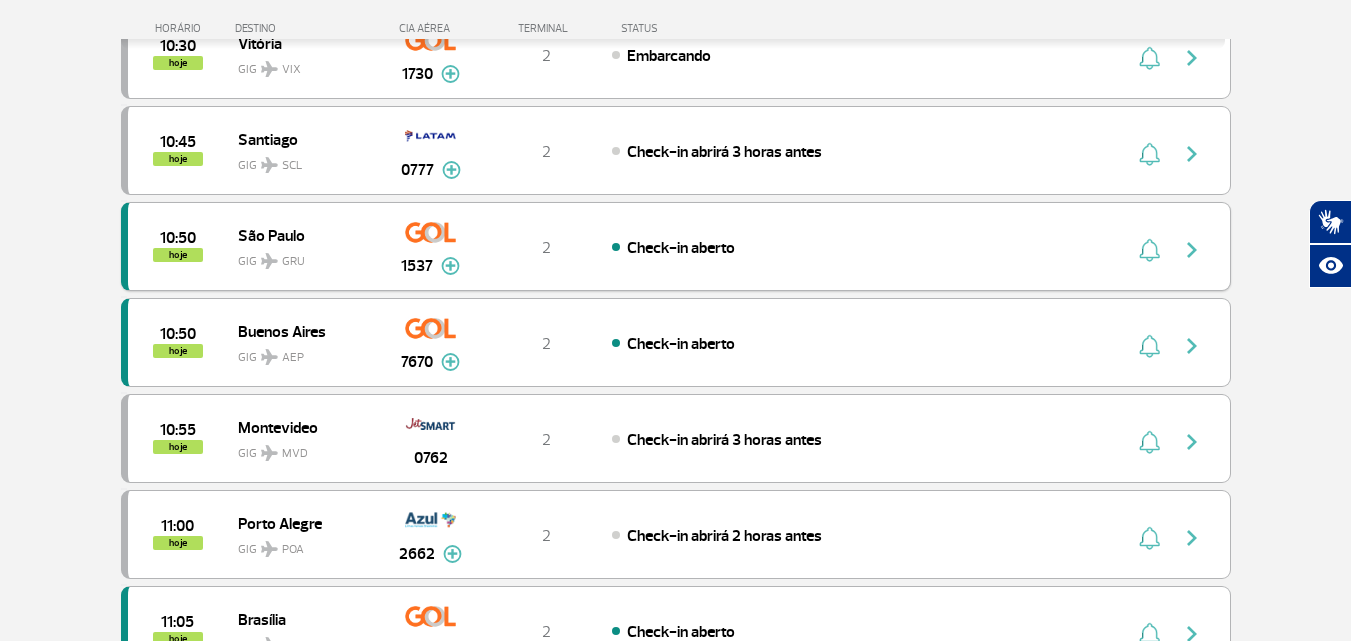click at bounding box center [1197, 247] 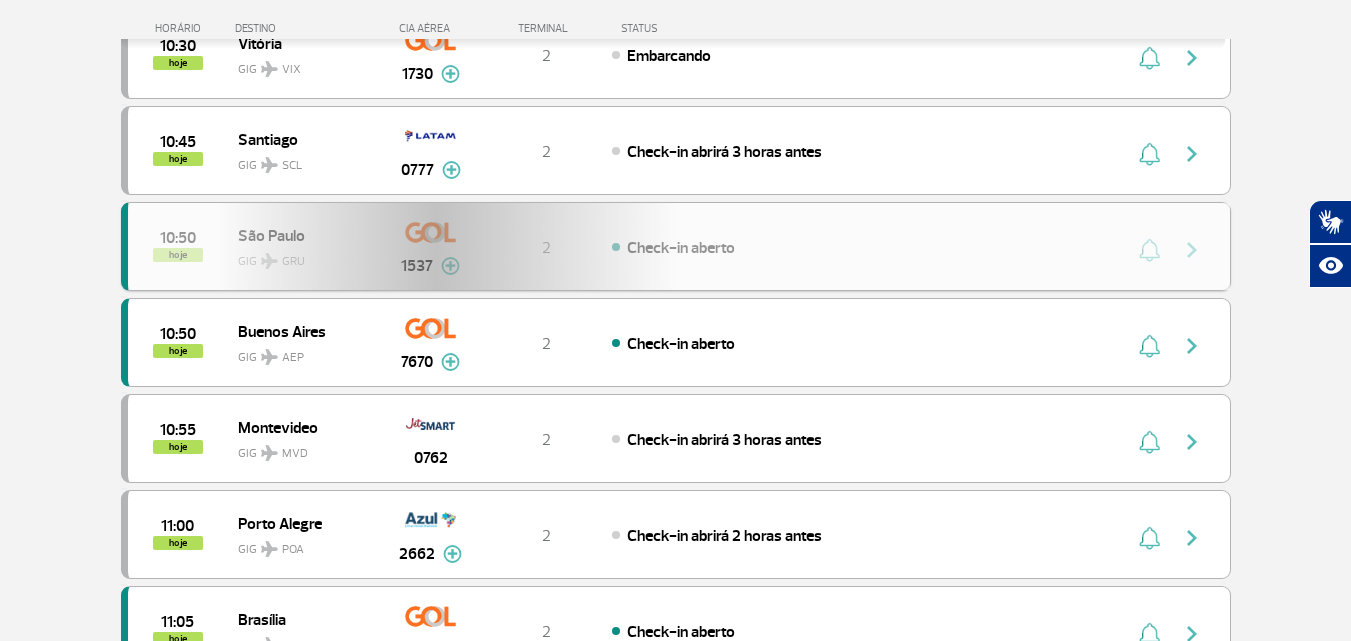 scroll, scrollTop: 0, scrollLeft: 0, axis: both 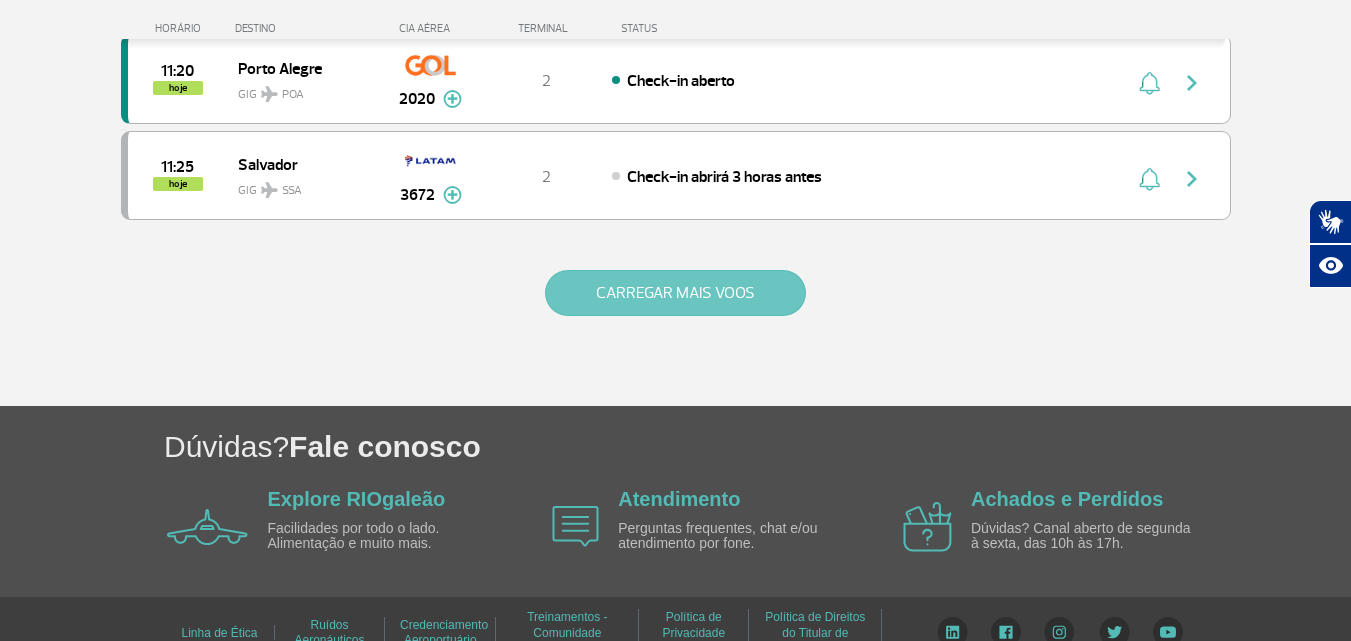 drag, startPoint x: 680, startPoint y: 320, endPoint x: 659, endPoint y: 302, distance: 27.658634 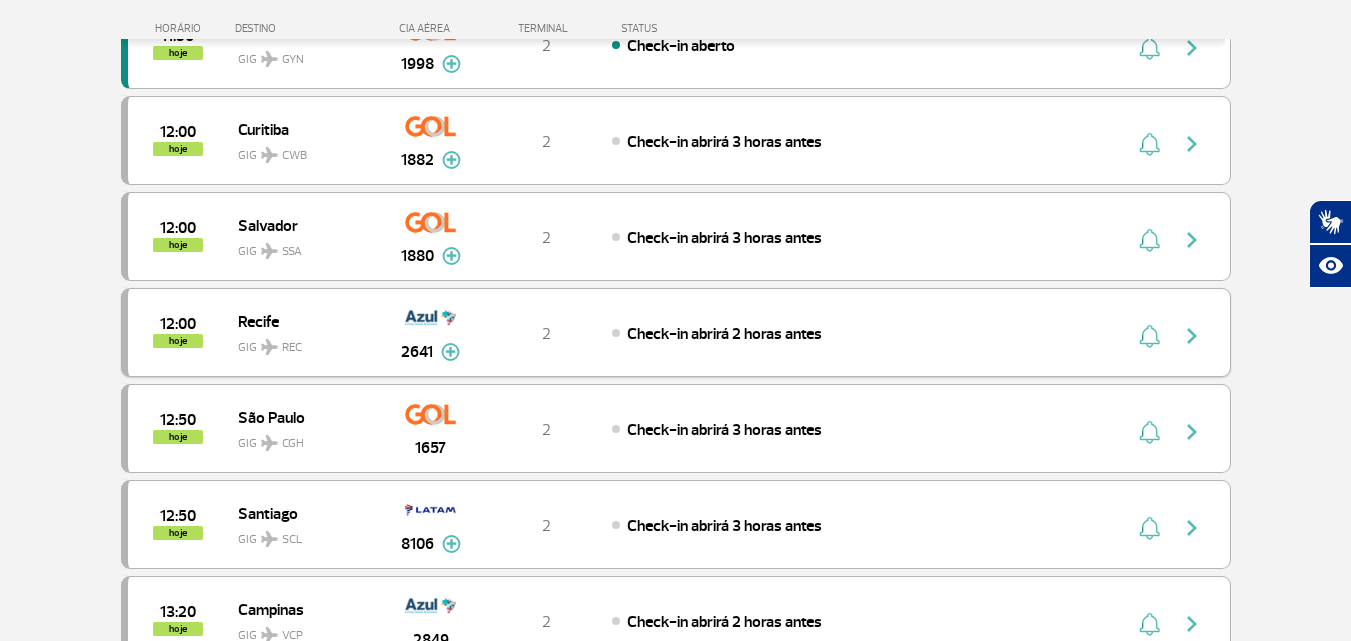 scroll, scrollTop: 2439, scrollLeft: 0, axis: vertical 